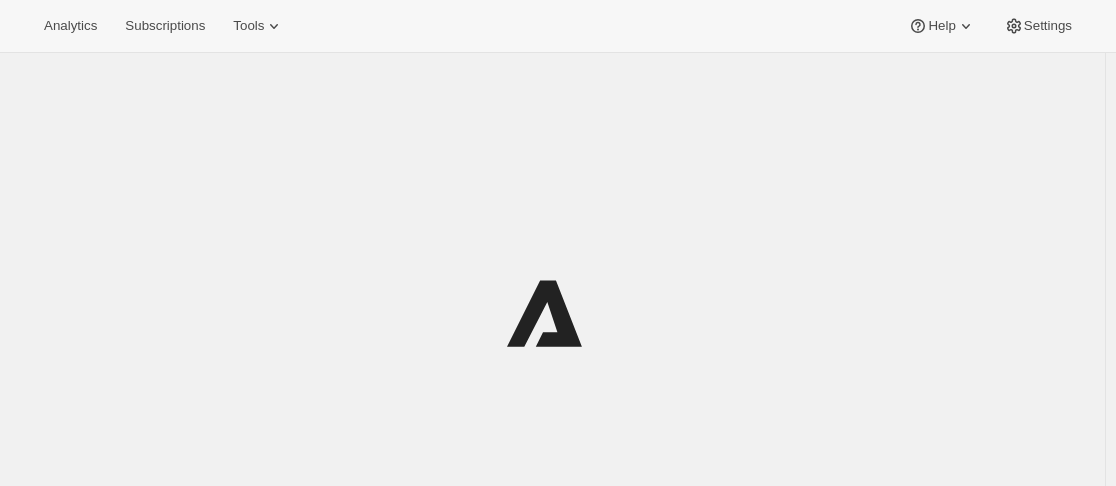 scroll, scrollTop: 0, scrollLeft: 0, axis: both 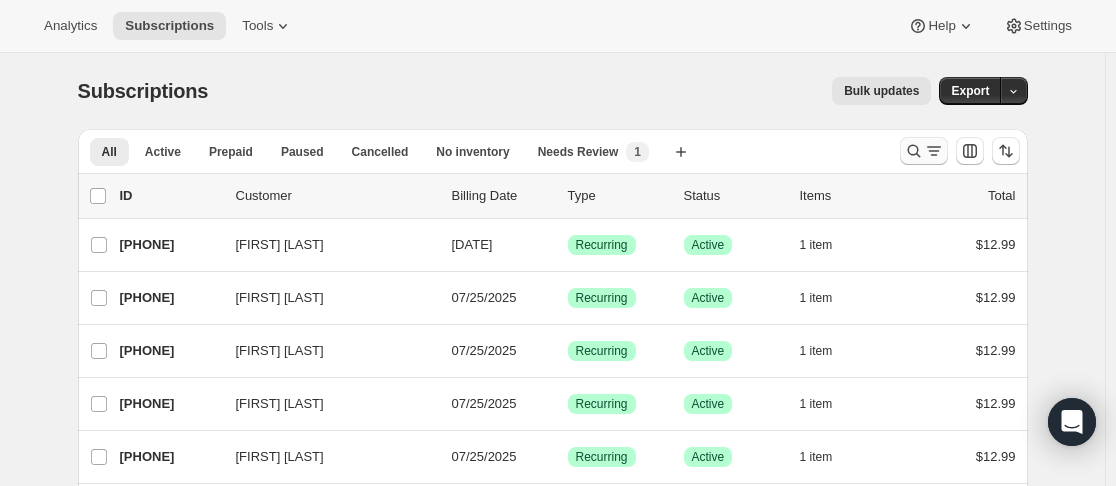 click 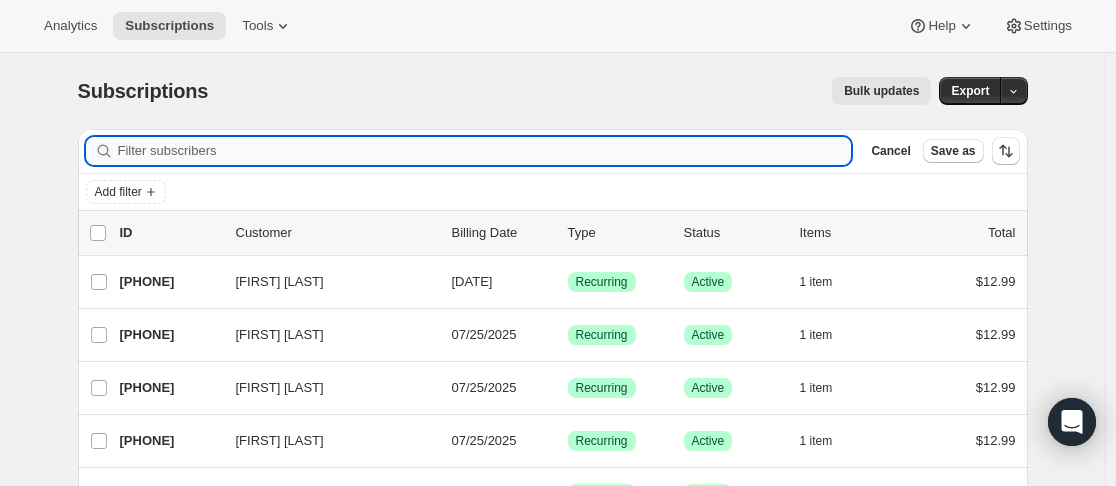 click on "Filter subscribers" at bounding box center [485, 151] 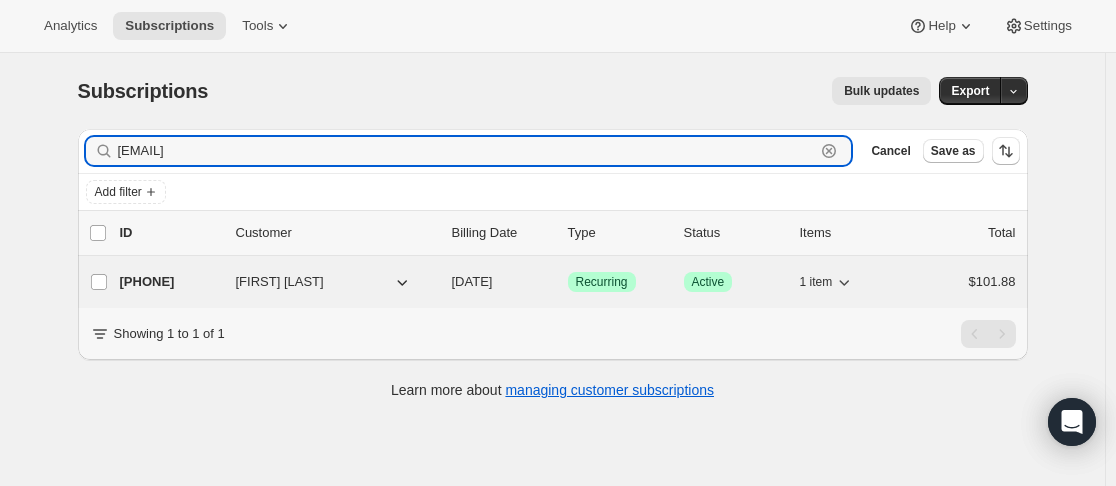 type on "[EMAIL]" 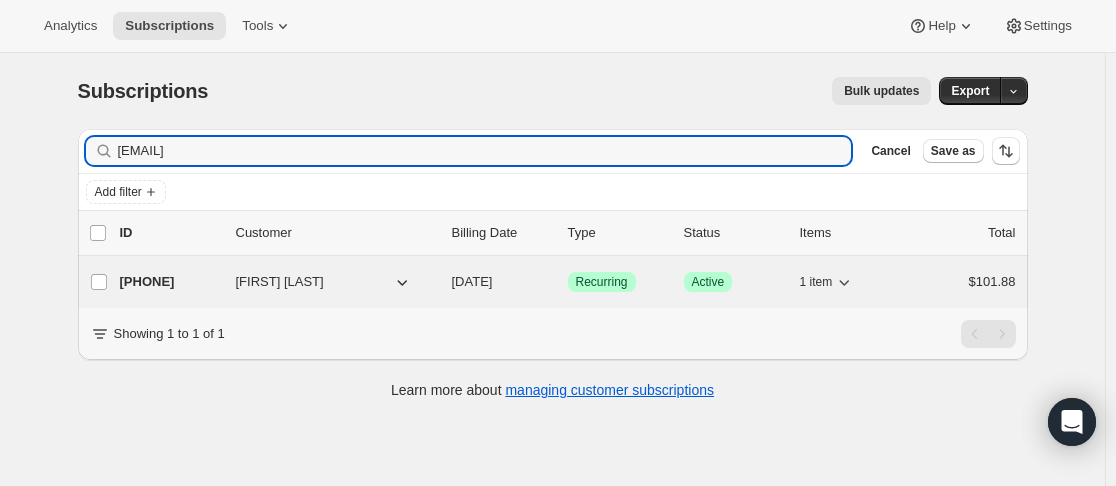 click on "[PHONE]" at bounding box center (170, 282) 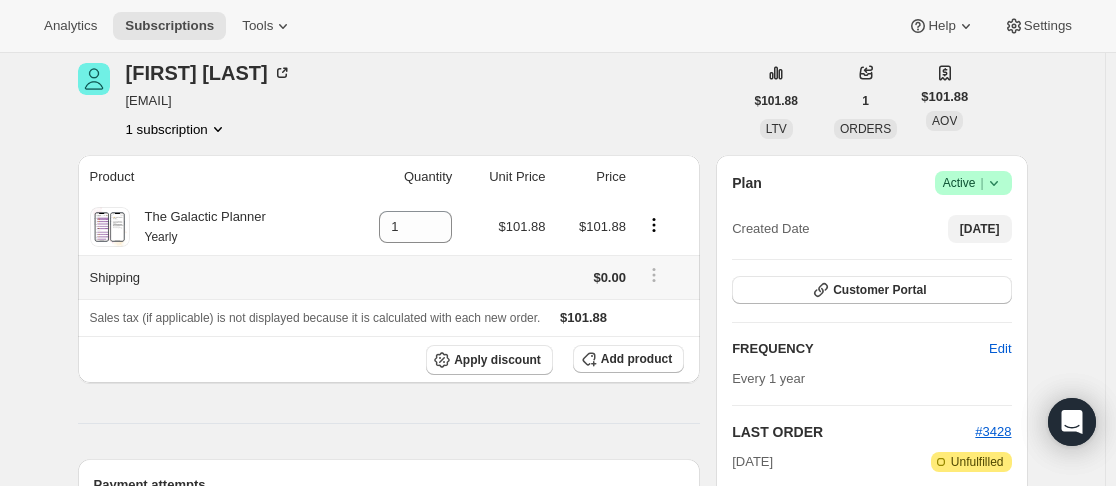 scroll, scrollTop: 300, scrollLeft: 0, axis: vertical 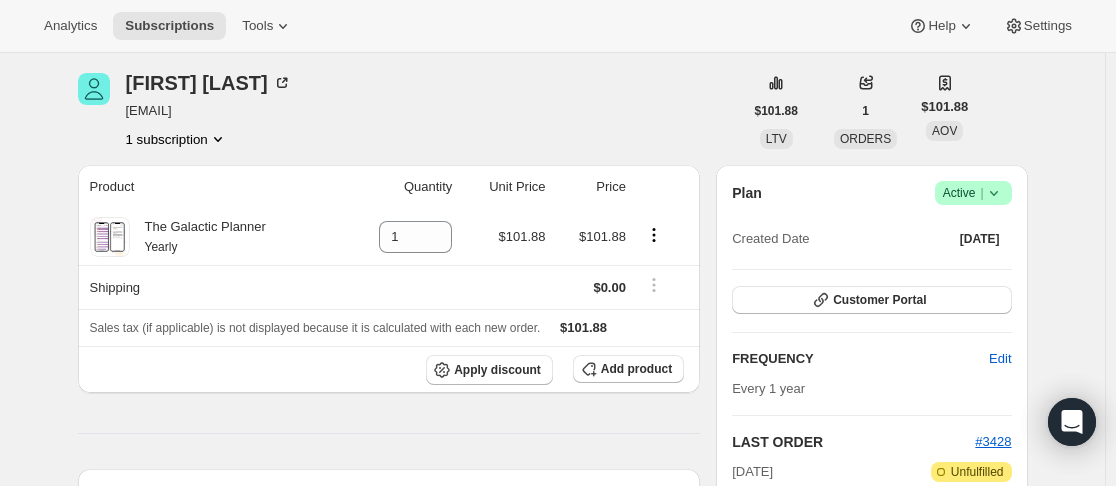 click on "Success Active |" at bounding box center [973, 193] 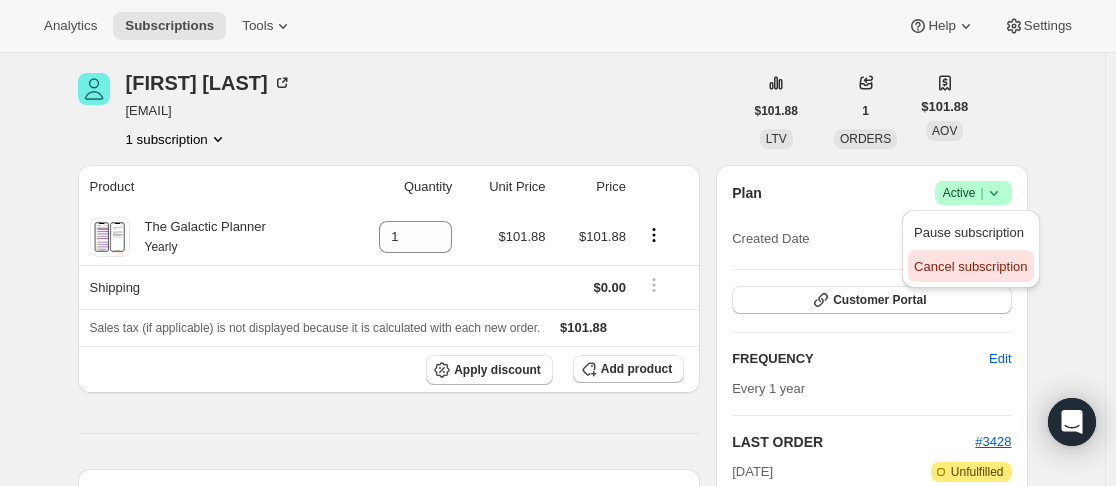 click on "Cancel subscription" at bounding box center [970, 266] 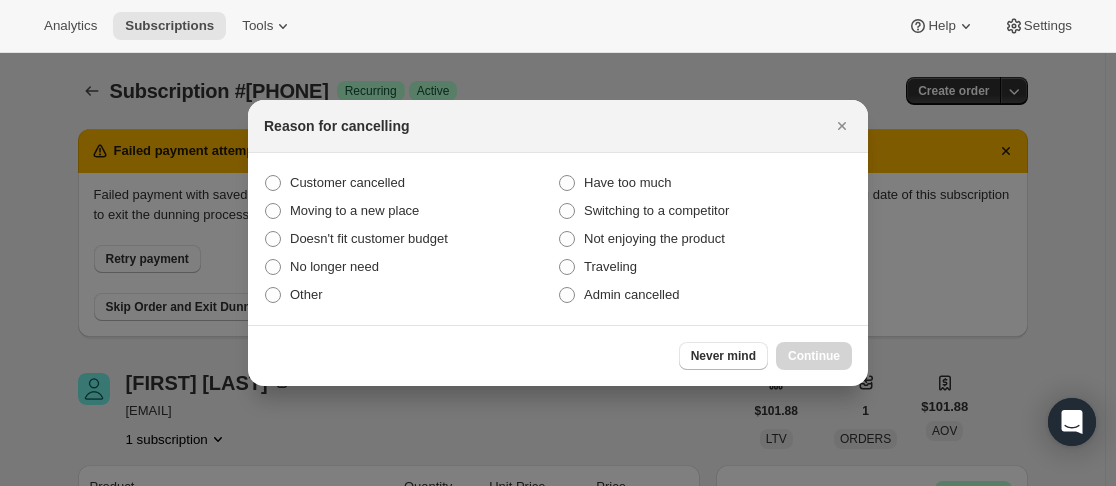 scroll, scrollTop: 300, scrollLeft: 0, axis: vertical 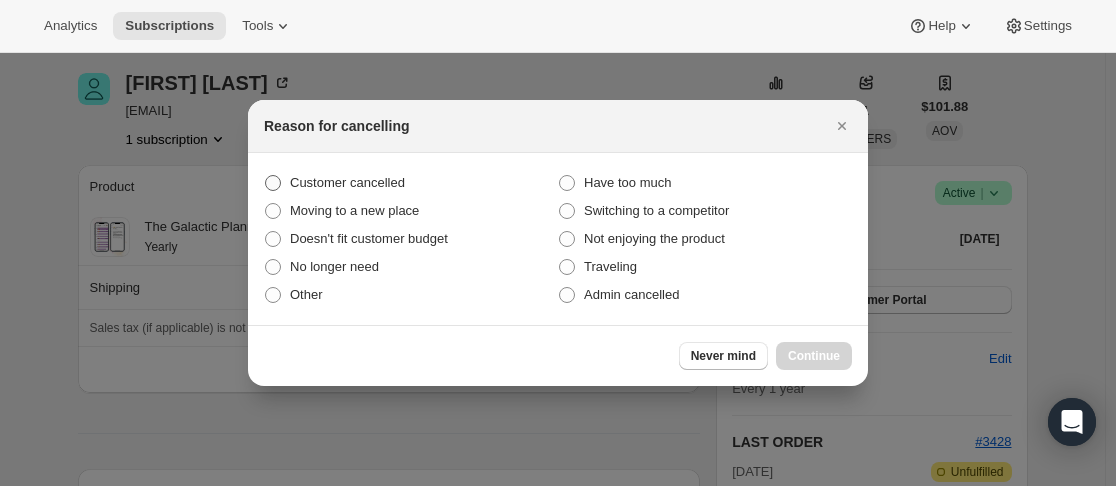 click on "Customer cancelled" at bounding box center (347, 182) 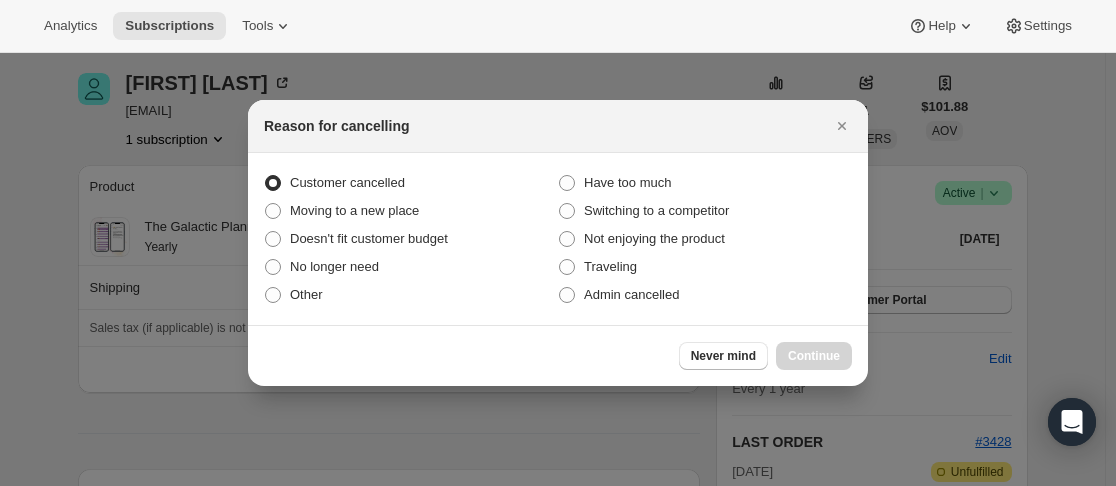 radio on "true" 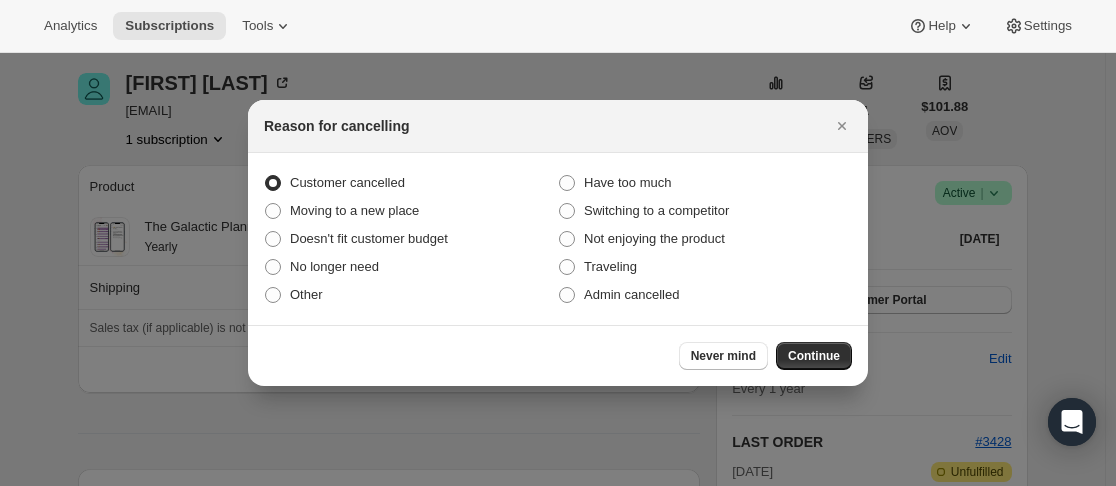 click on "Continue" at bounding box center [814, 356] 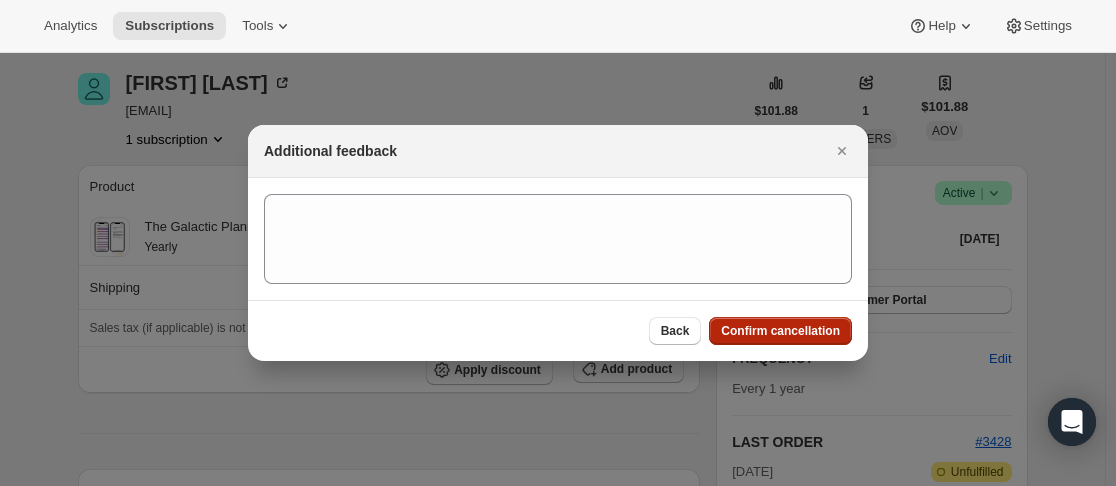 click on "Confirm cancellation" at bounding box center [780, 331] 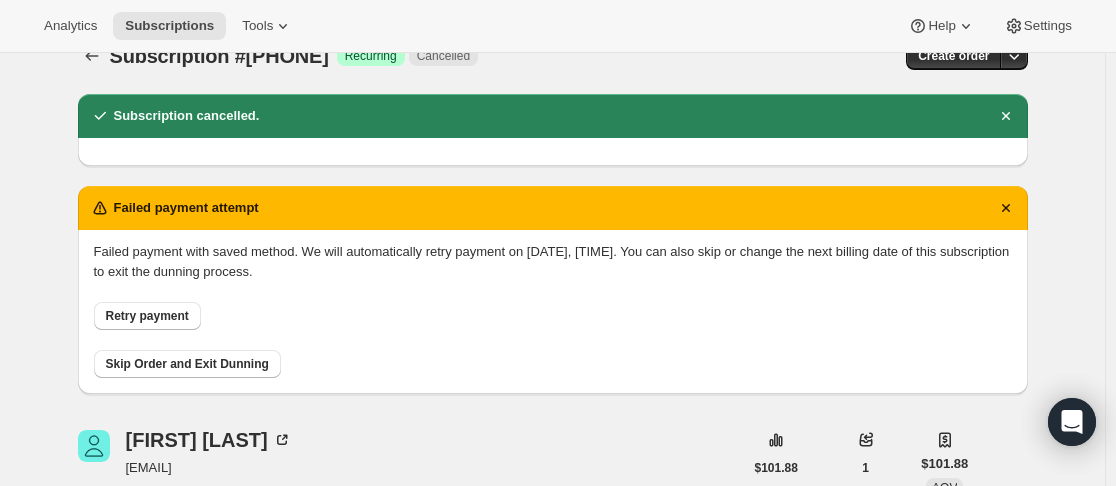 scroll, scrollTop: 0, scrollLeft: 0, axis: both 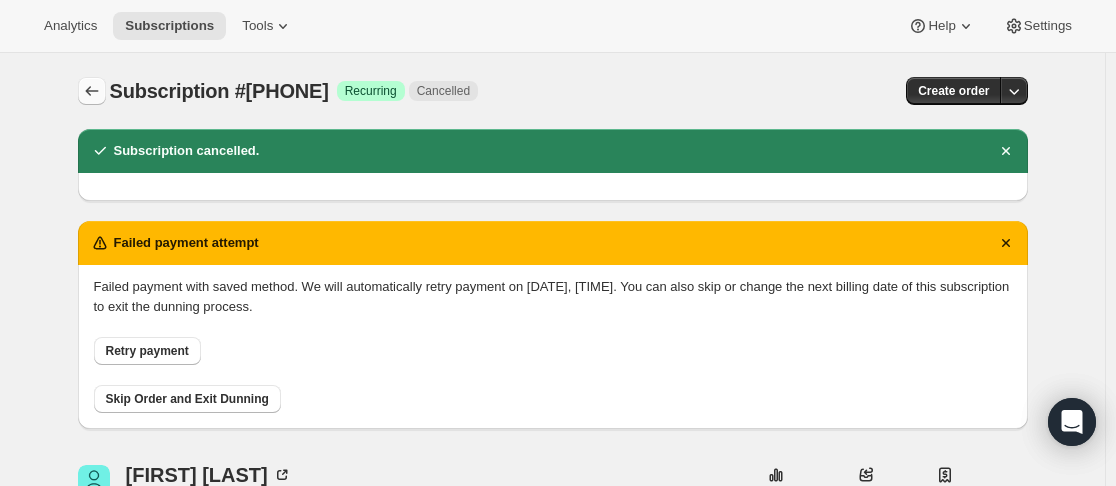 click 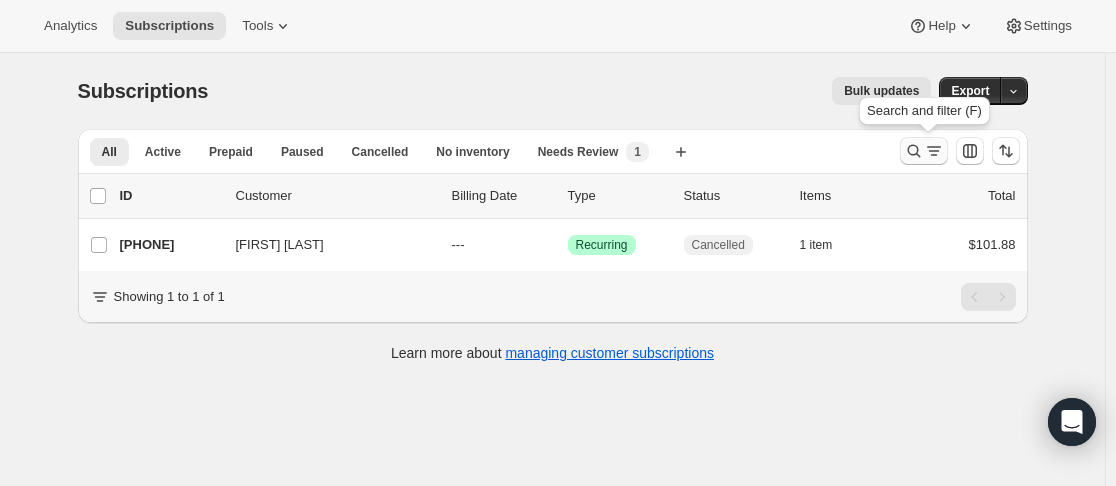 click 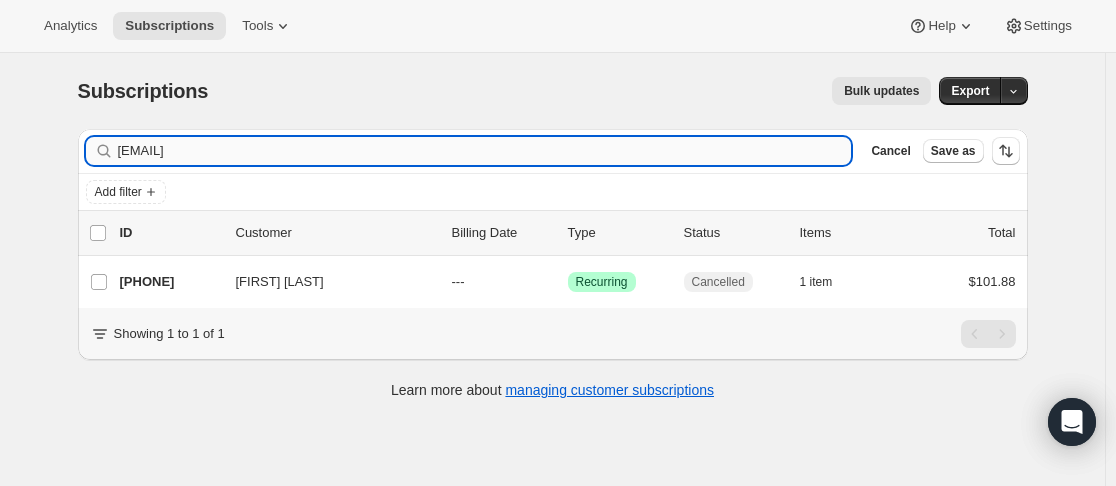 click on "[EMAIL]" at bounding box center [485, 151] 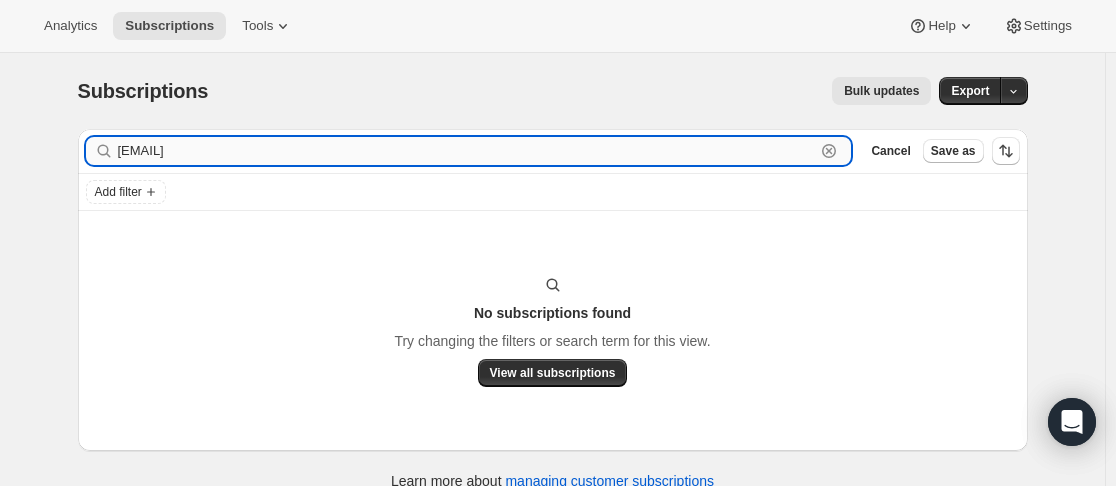 click on "[EMAIL]" at bounding box center (467, 151) 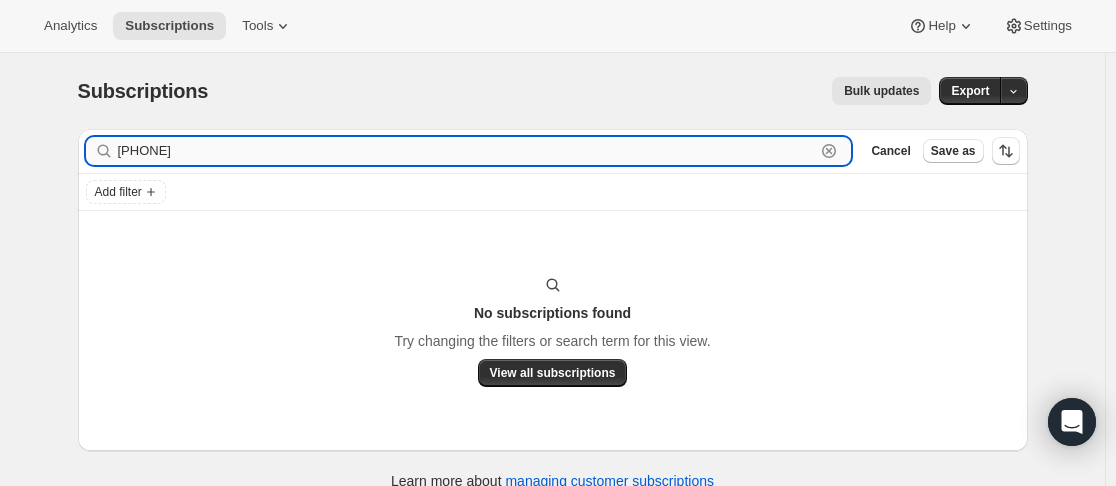 type on "[PHONE]" 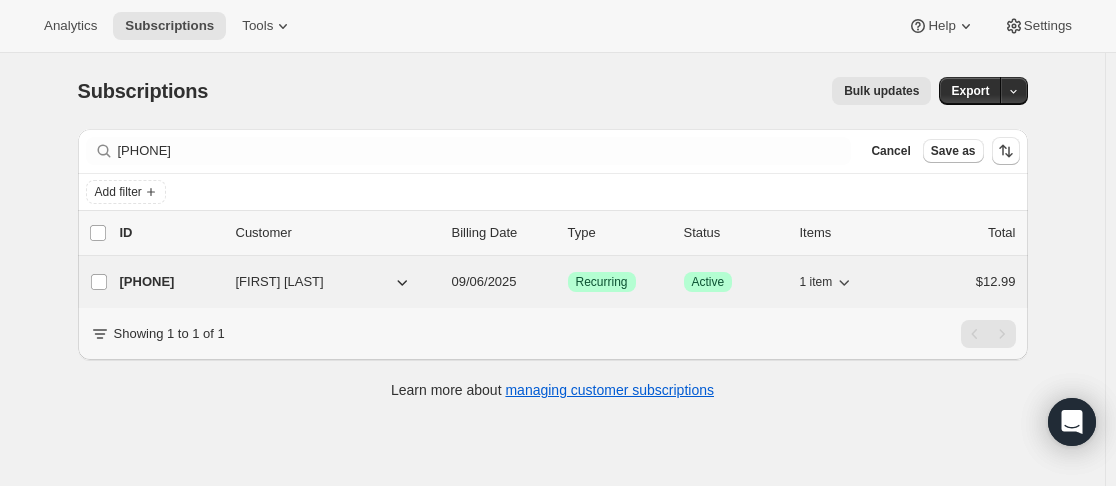 click on "[PHONE]" at bounding box center (170, 282) 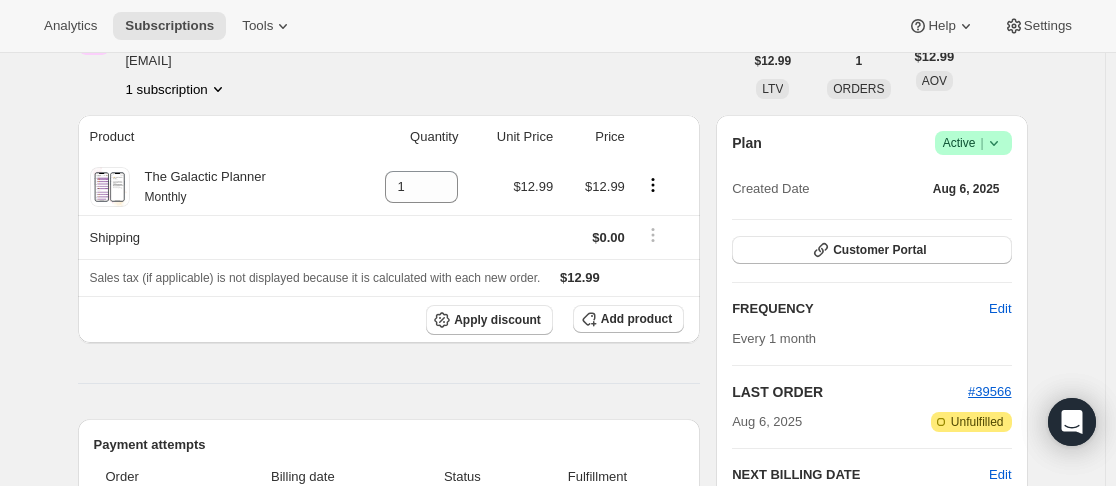 scroll, scrollTop: 0, scrollLeft: 0, axis: both 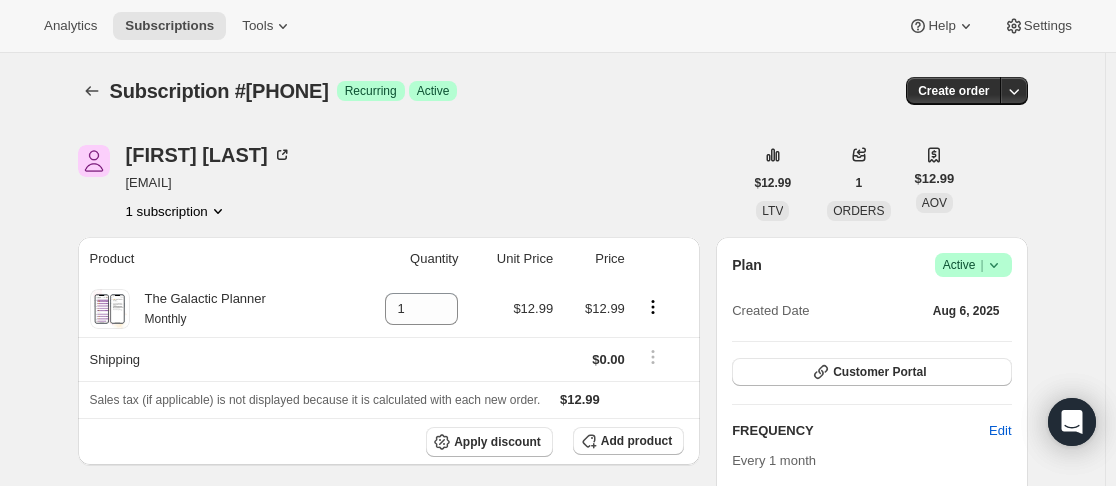 drag, startPoint x: 279, startPoint y: 185, endPoint x: 128, endPoint y: 189, distance: 151.05296 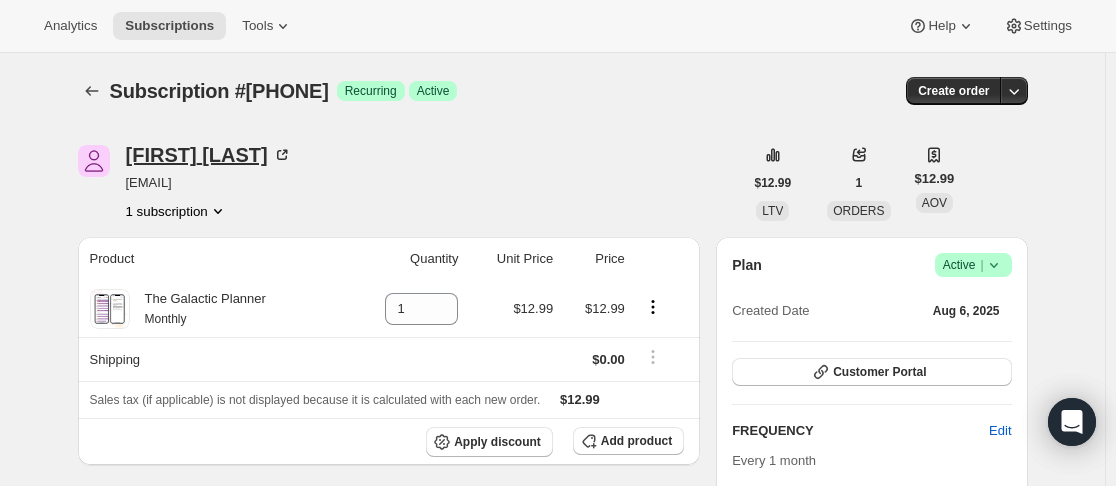 drag, startPoint x: 133, startPoint y: 135, endPoint x: 312, endPoint y: 159, distance: 180.60178 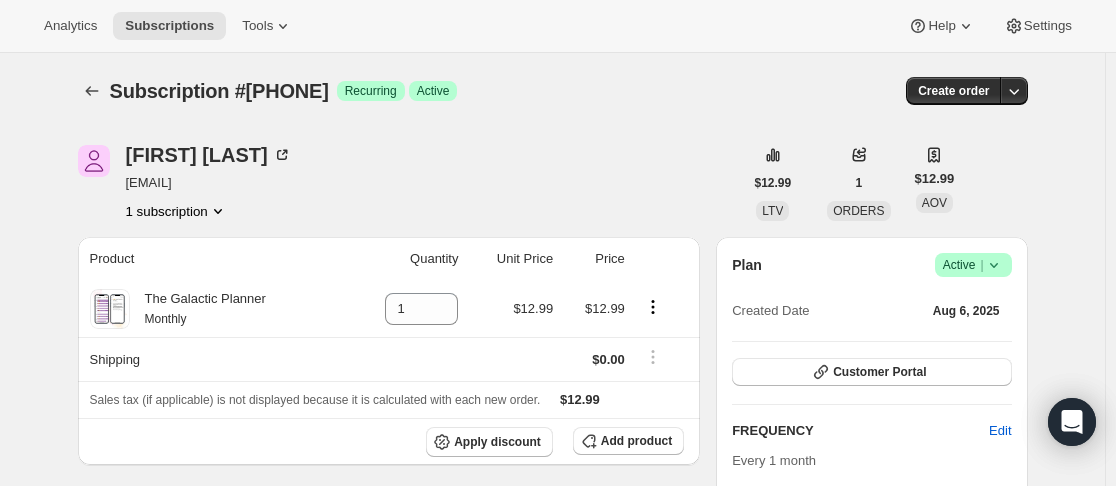 copy on "[FIRST] [LAST]" 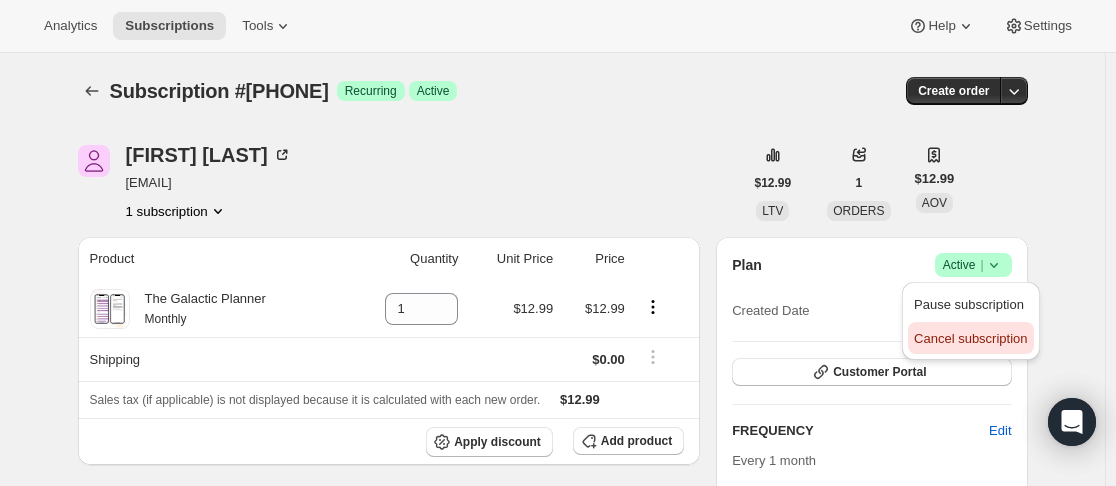 click on "Cancel subscription" at bounding box center [970, 338] 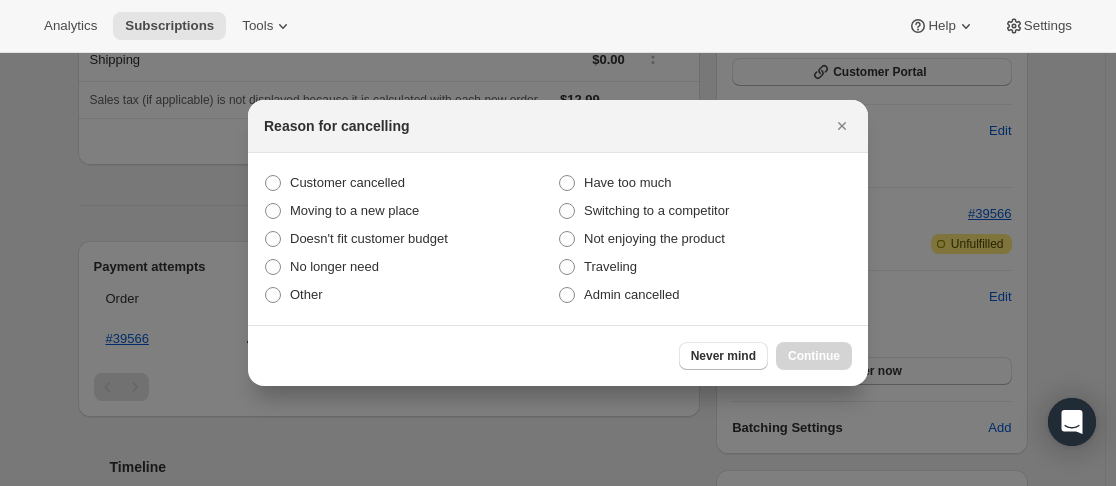 scroll, scrollTop: 0, scrollLeft: 0, axis: both 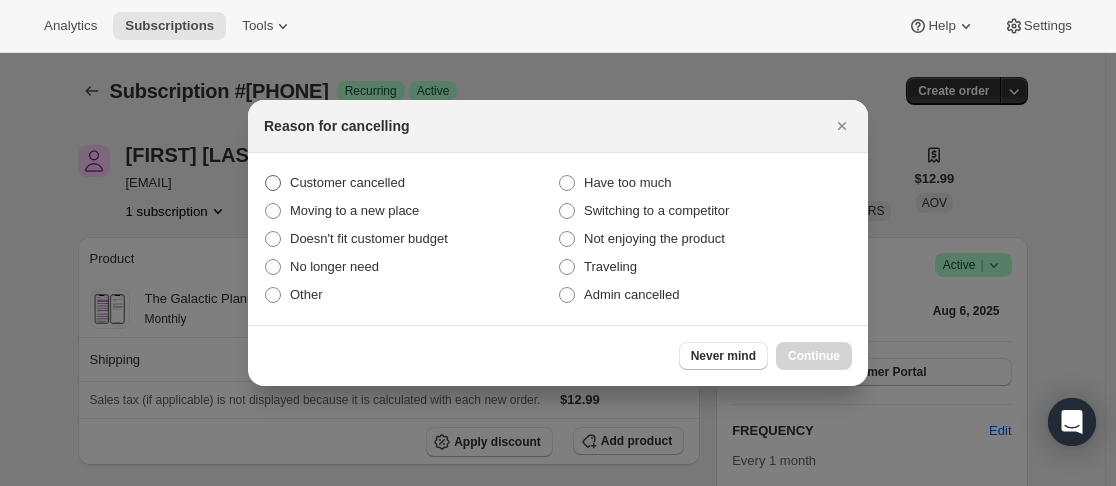 click on "Customer cancelled" at bounding box center [347, 182] 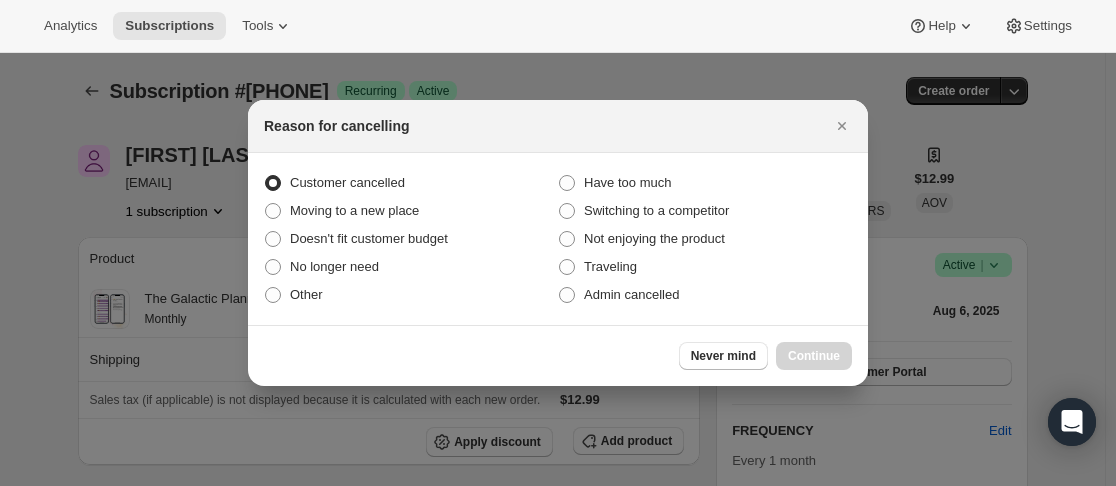 radio on "true" 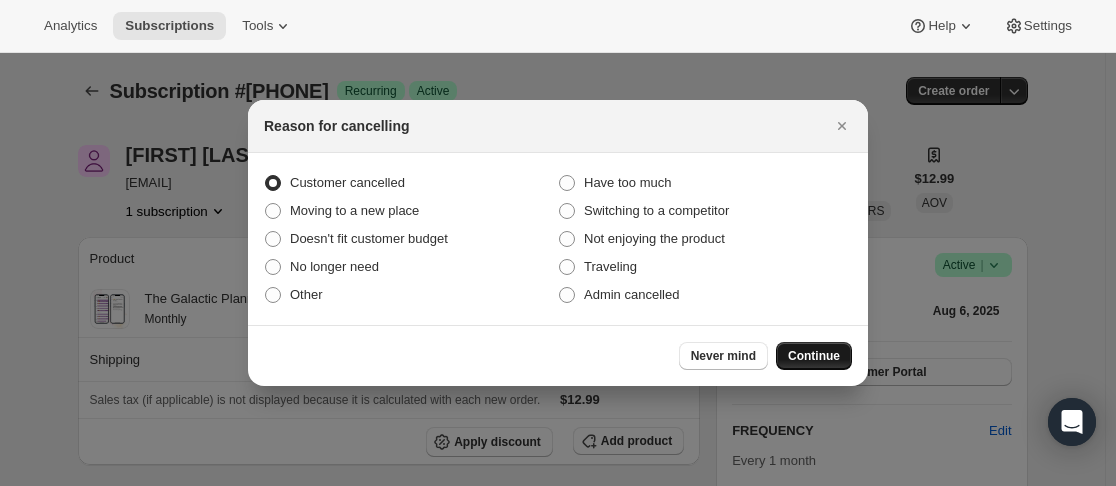 click on "Continue" at bounding box center [814, 356] 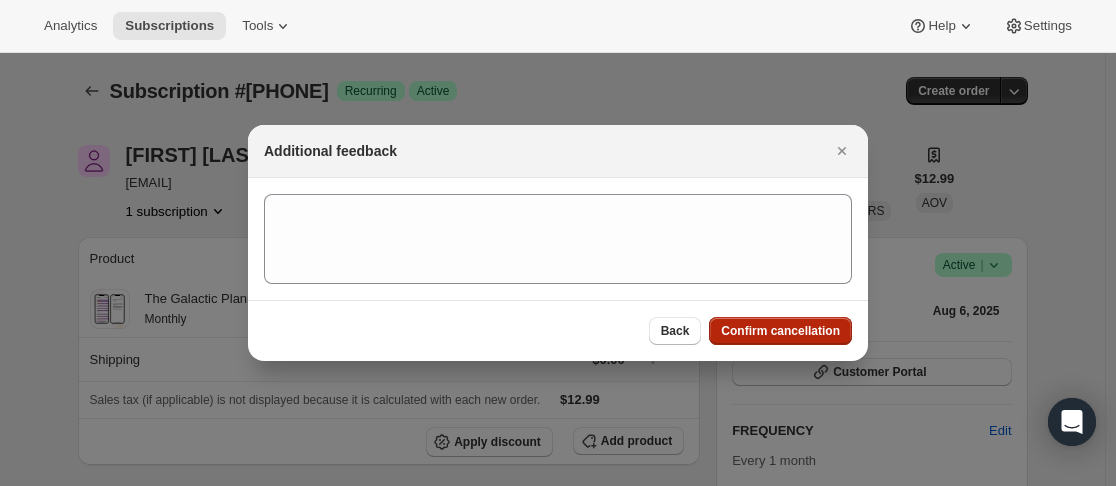 click on "Confirm cancellation" at bounding box center [780, 331] 